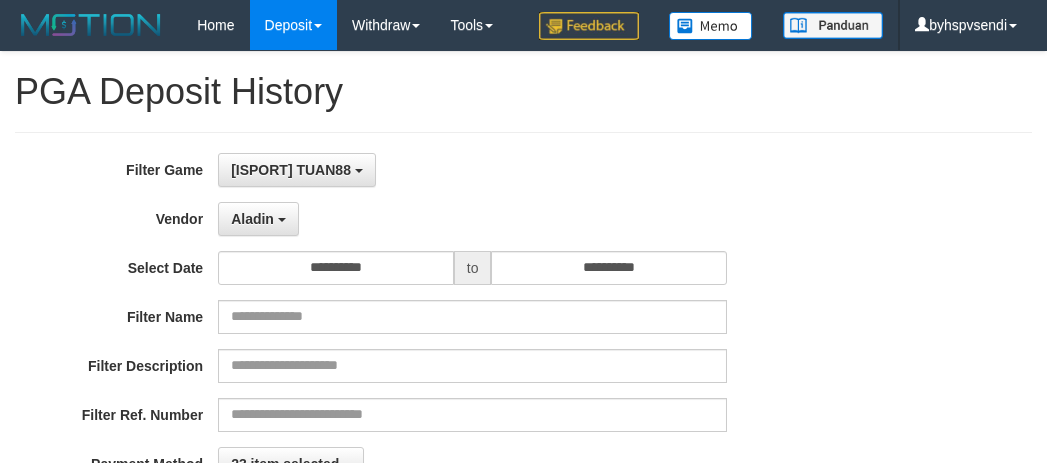 select on "**********" 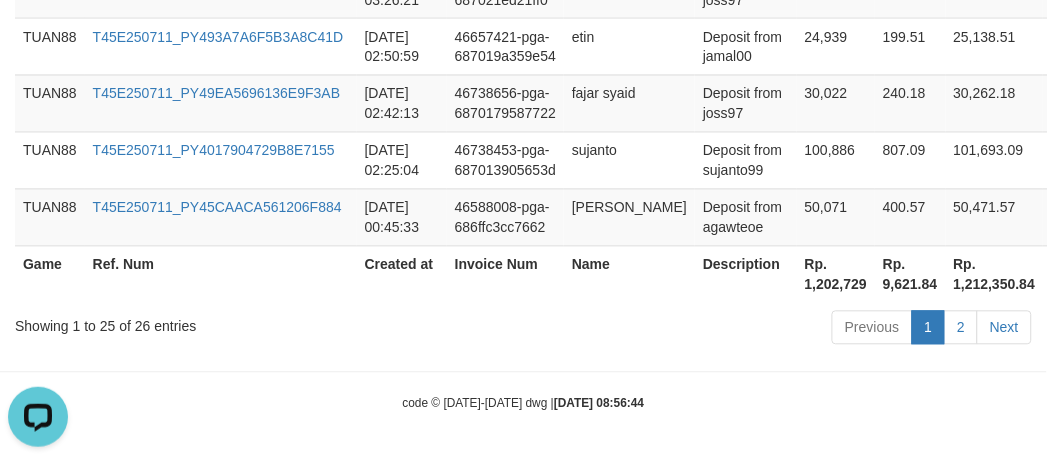 scroll, scrollTop: 0, scrollLeft: 0, axis: both 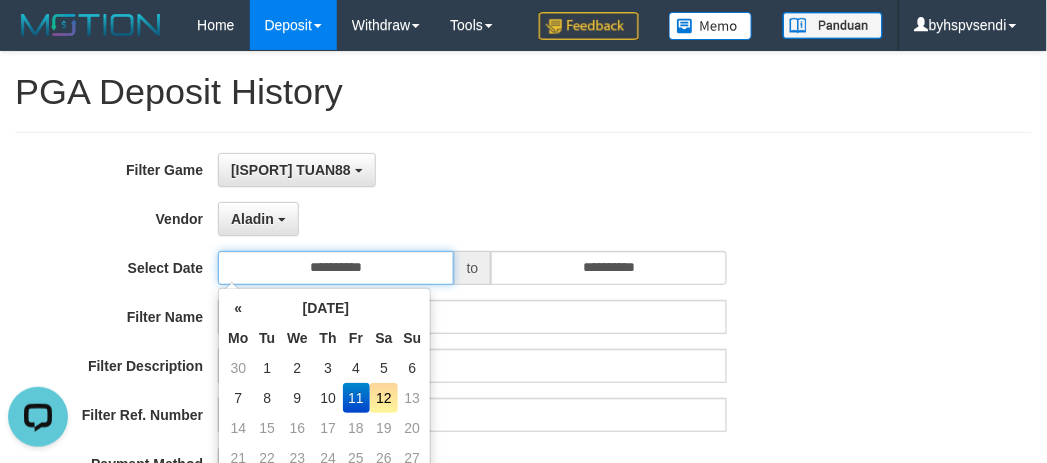 click on "**********" at bounding box center (336, 268) 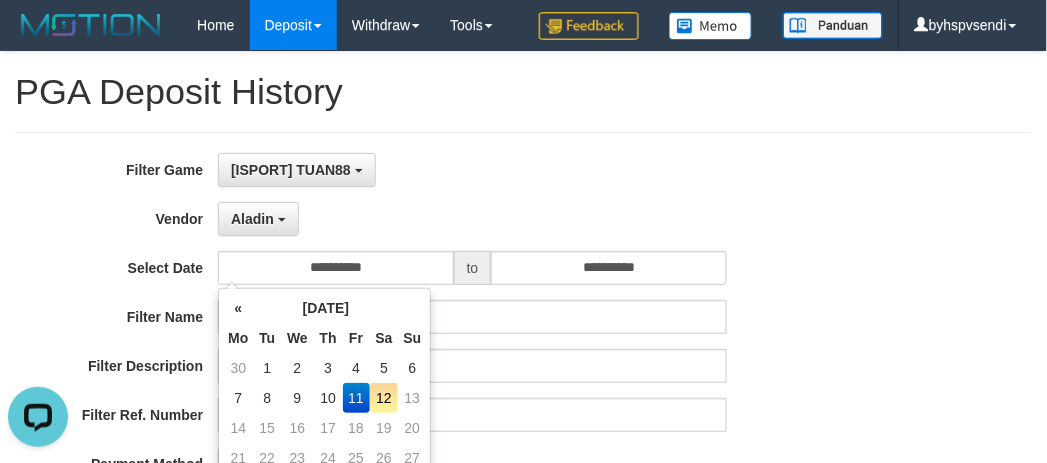 click on "19" at bounding box center [384, 428] 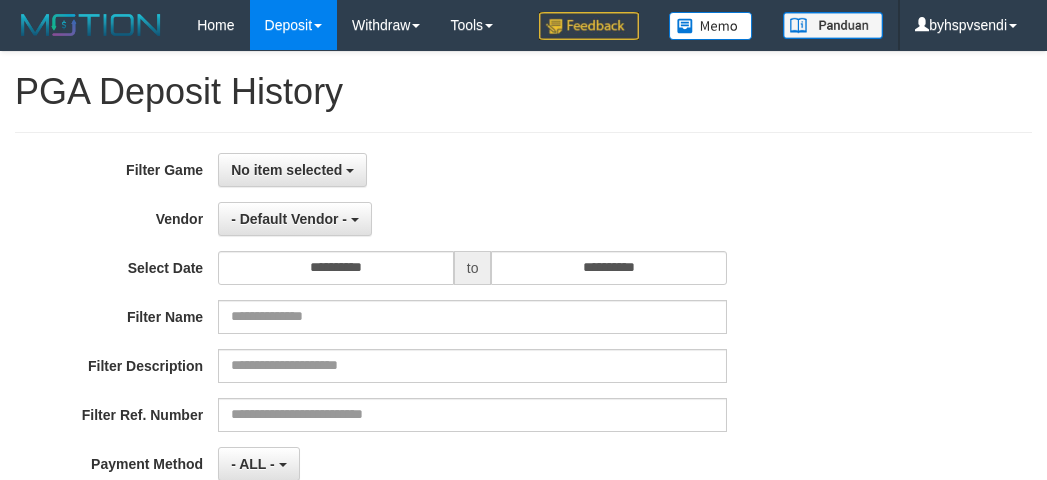 select 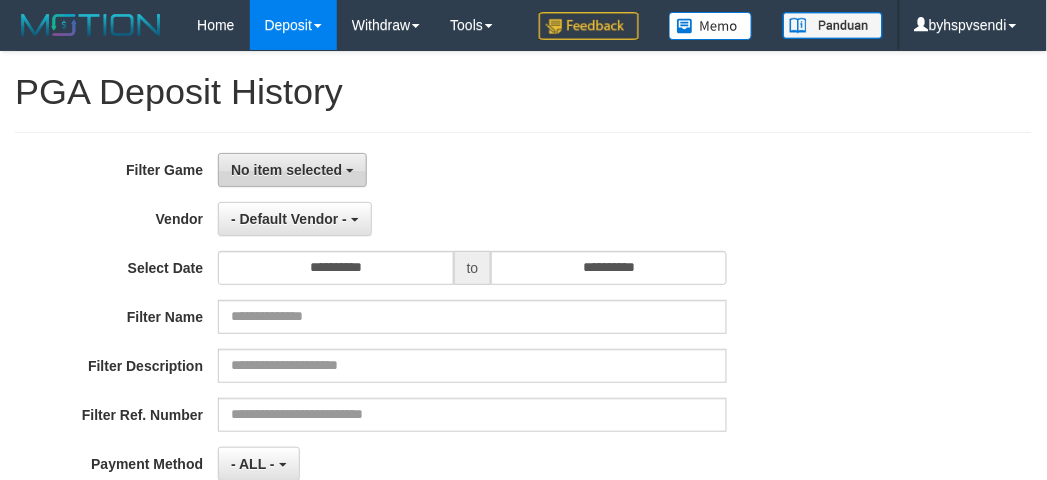 click on "No item selected" at bounding box center (286, 170) 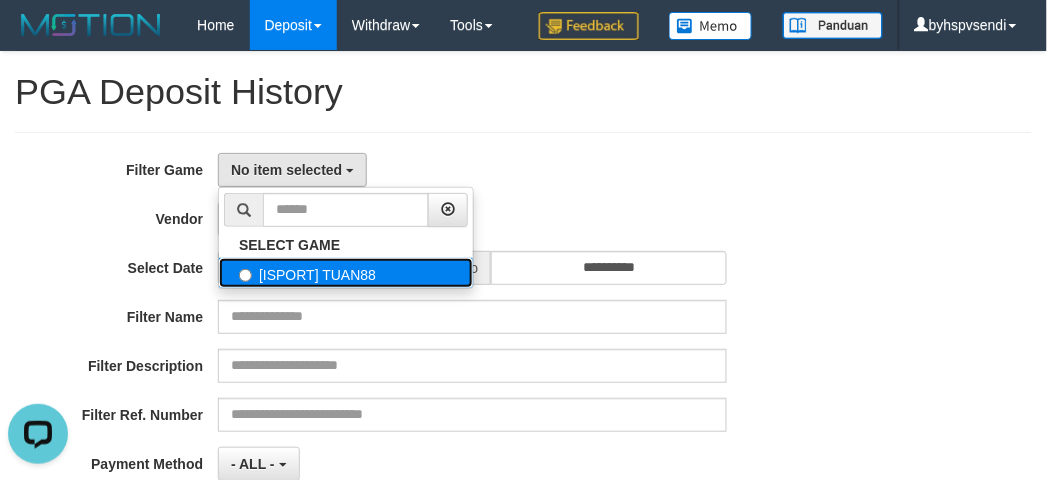 scroll, scrollTop: 0, scrollLeft: 0, axis: both 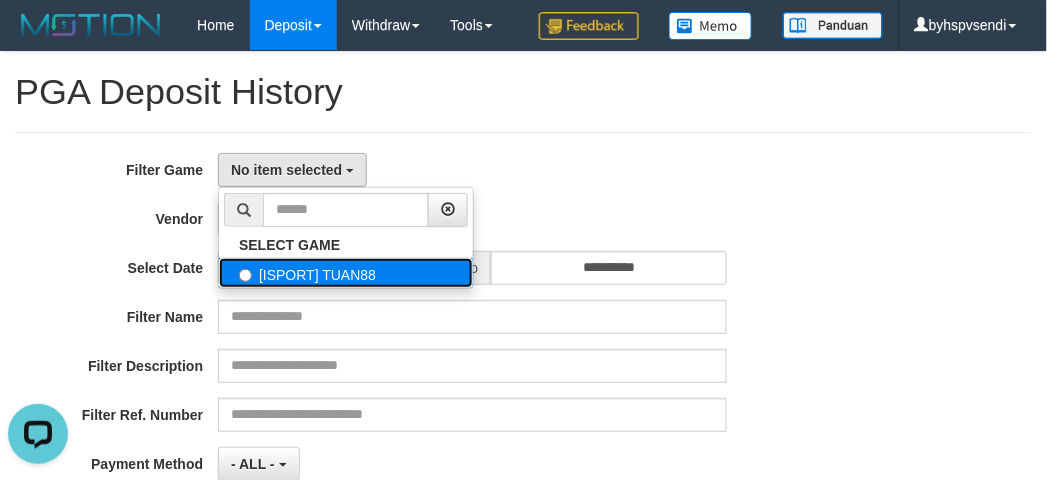 click on "[ISPORT] TUAN88" at bounding box center (346, 273) 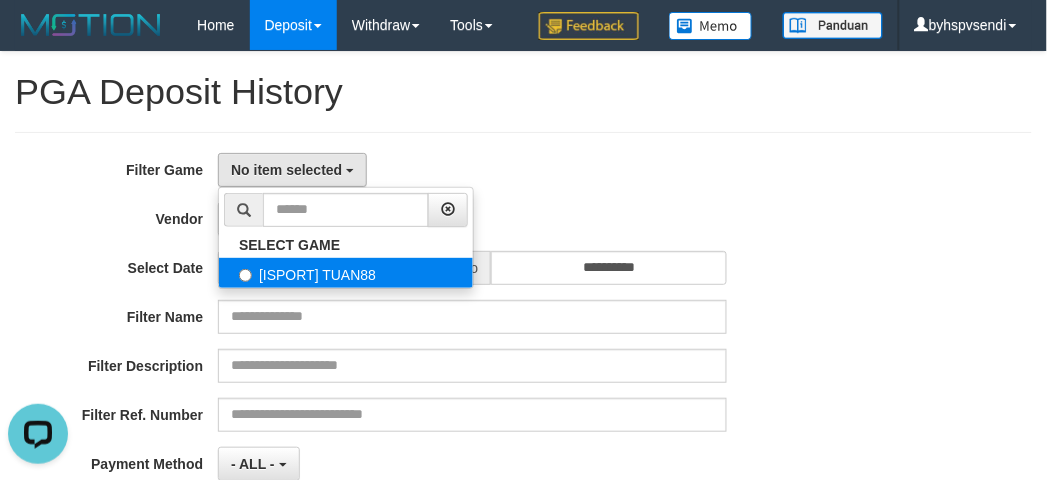 select on "****" 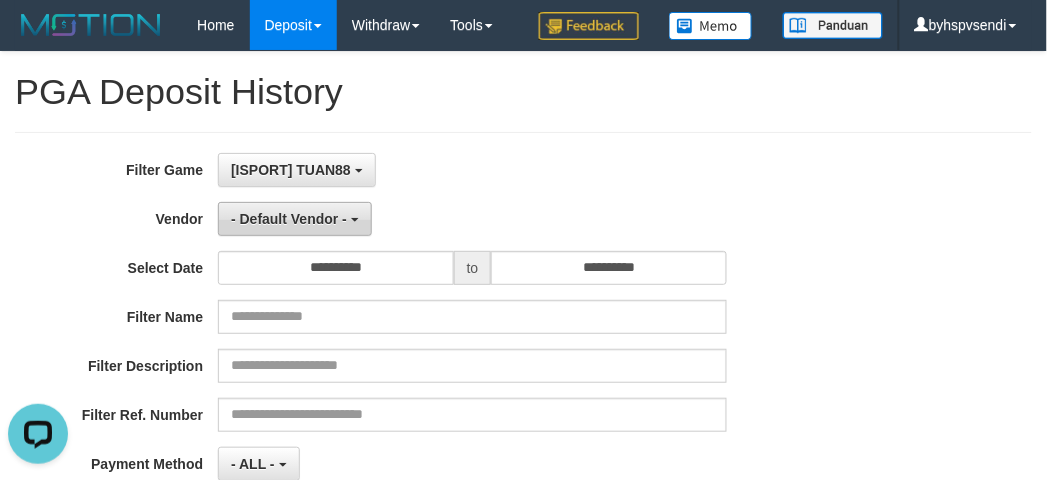 scroll, scrollTop: 17, scrollLeft: 0, axis: vertical 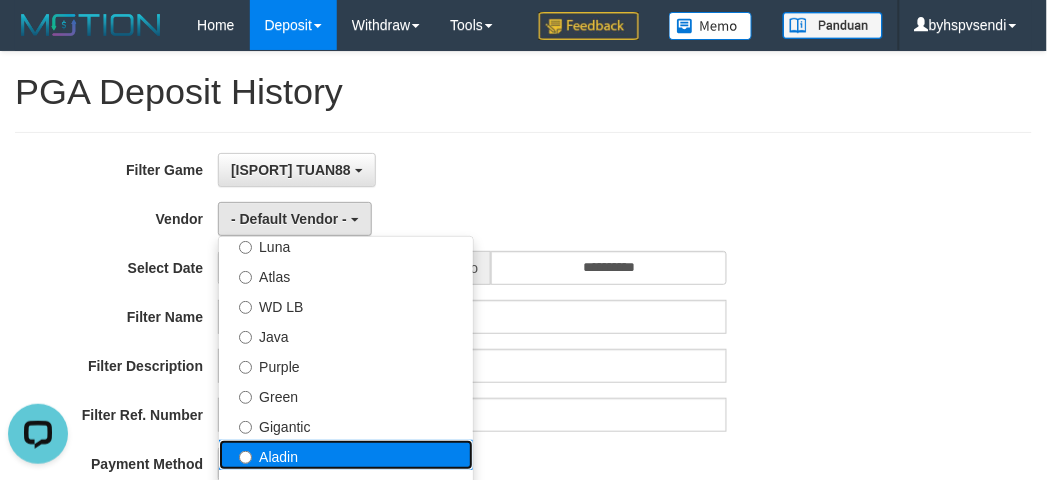 click on "Aladin" at bounding box center [346, 455] 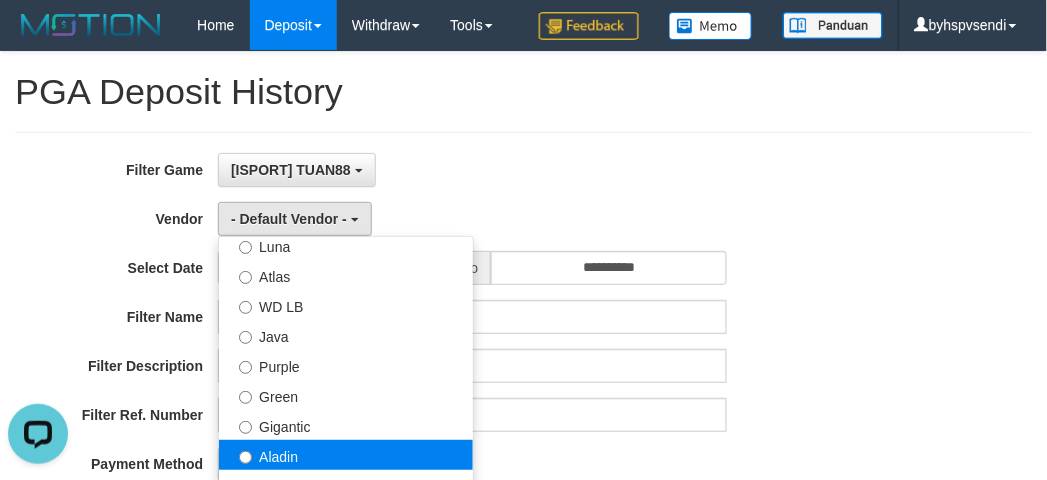 select on "**********" 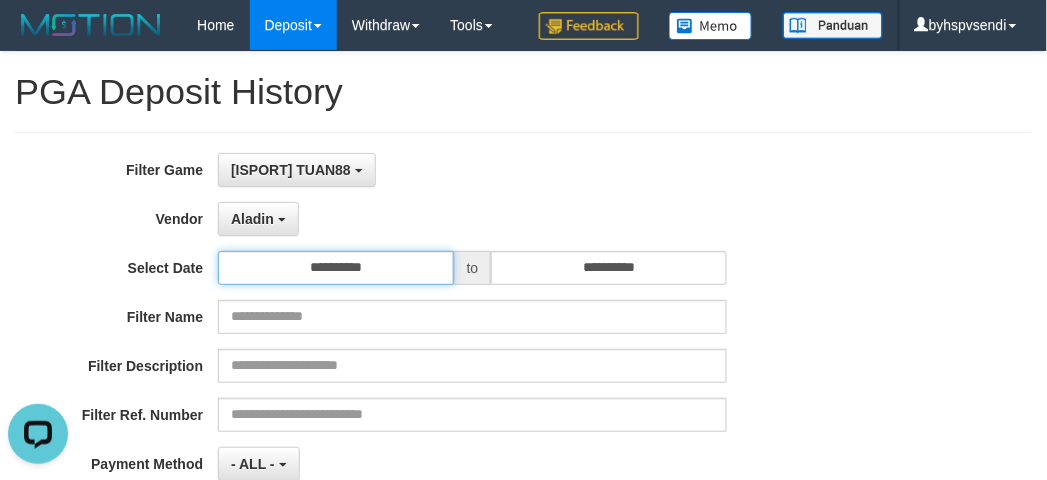 click on "**********" at bounding box center [336, 268] 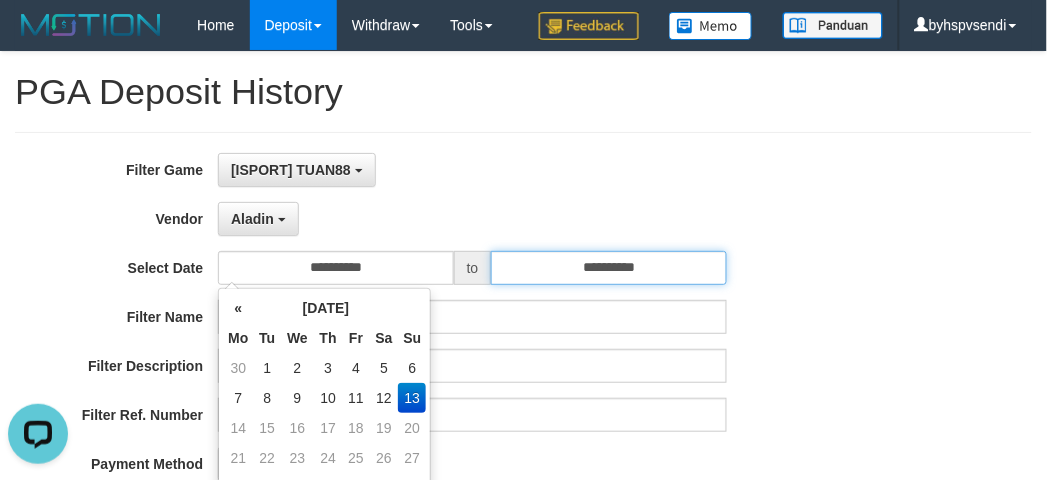 click on "**********" at bounding box center (609, 268) 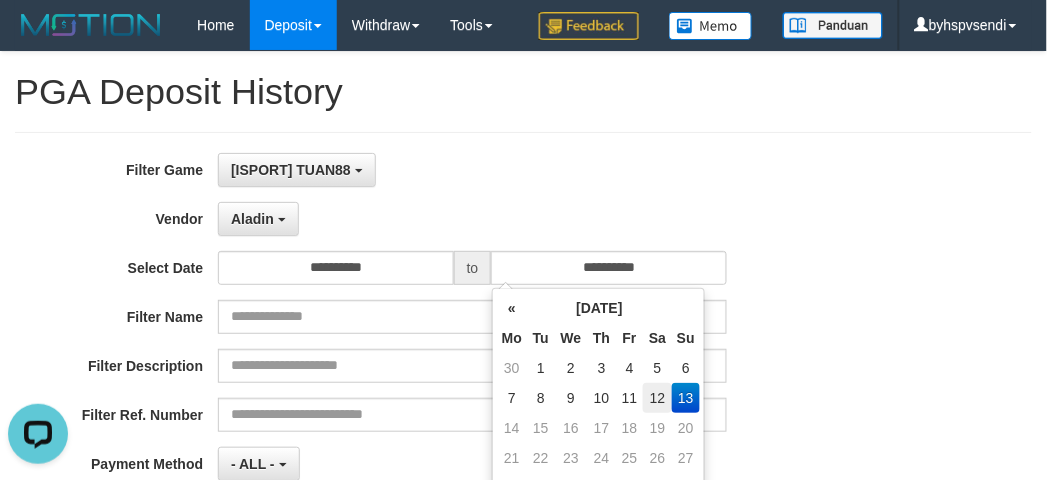 click on "12" at bounding box center [657, 398] 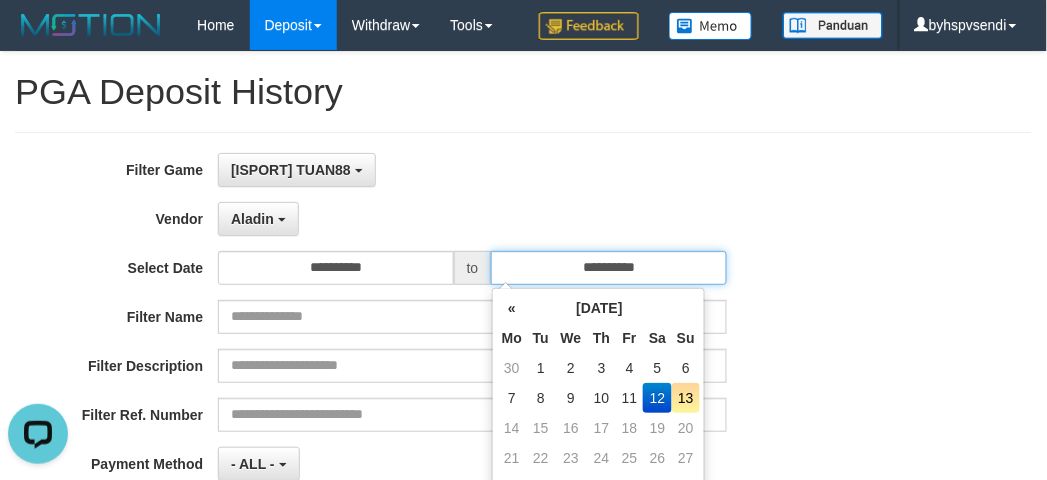 type on "**********" 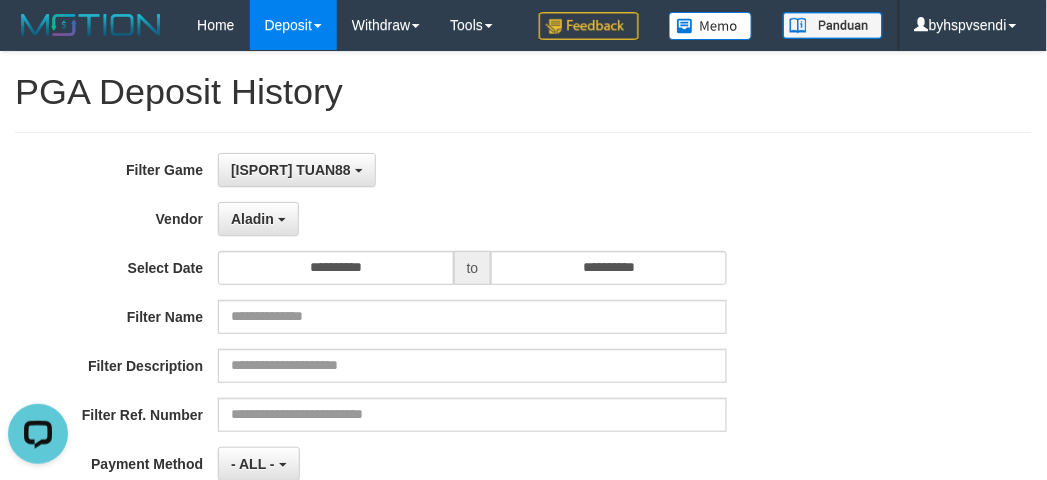 click on "[ISPORT] TUAN88
SELECT GAME
[ISPORT] TUAN88" at bounding box center [472, 170] 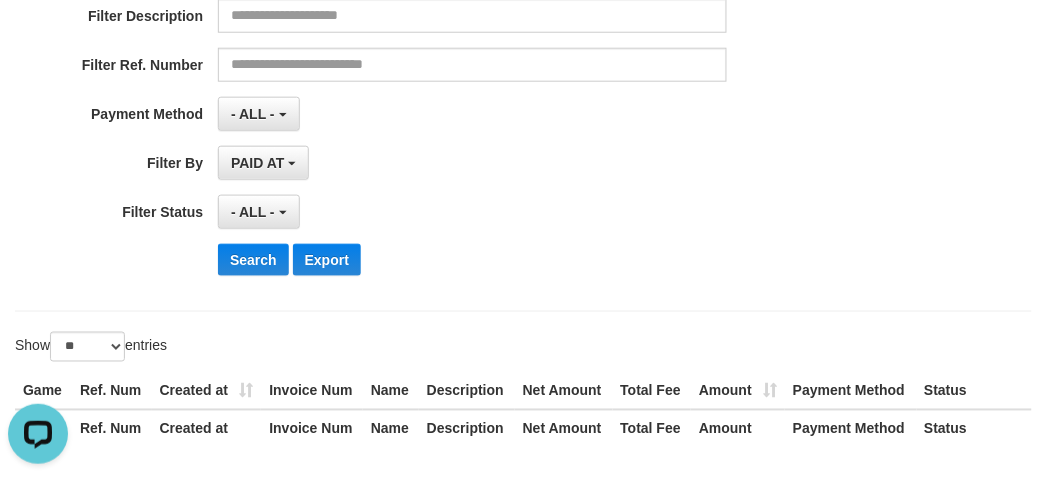 scroll, scrollTop: 220, scrollLeft: 0, axis: vertical 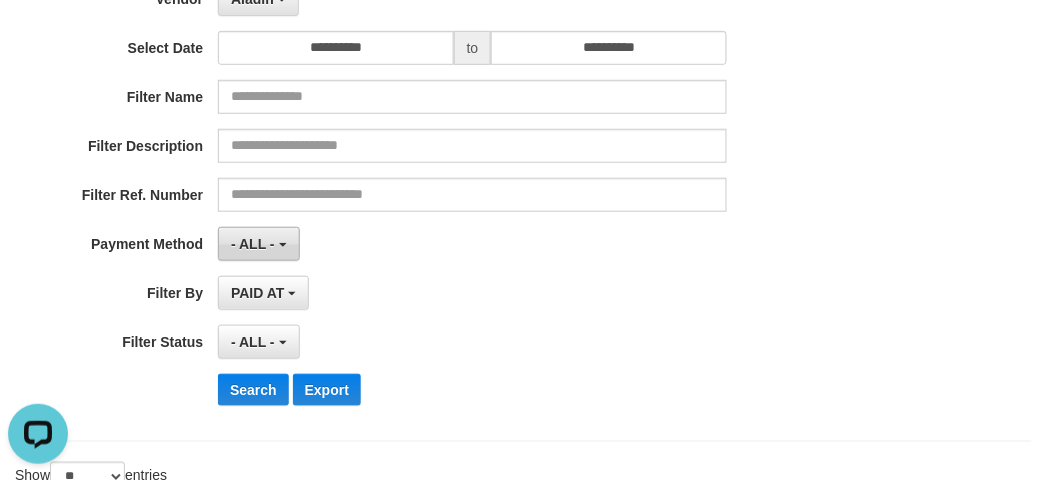 click on "- ALL -" at bounding box center (258, 244) 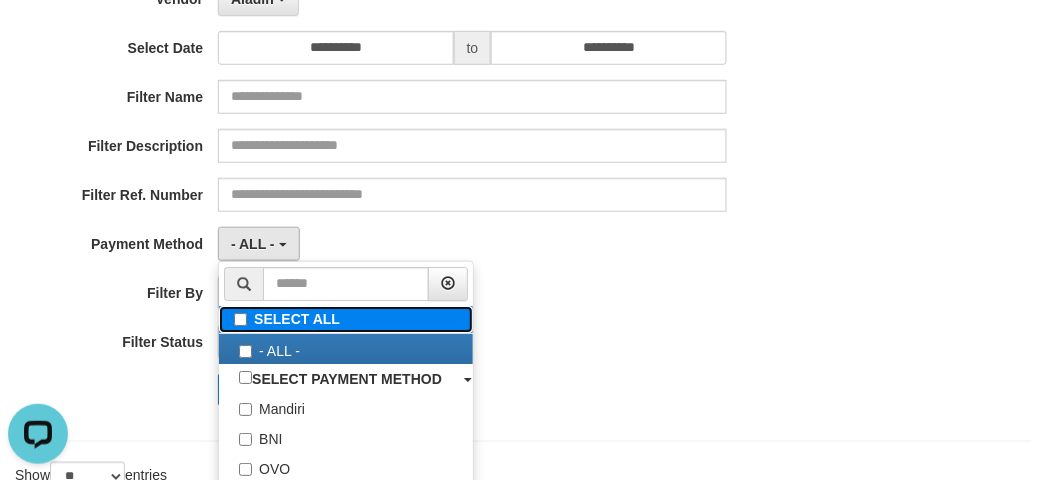 click on "SELECT ALL" at bounding box center (346, 319) 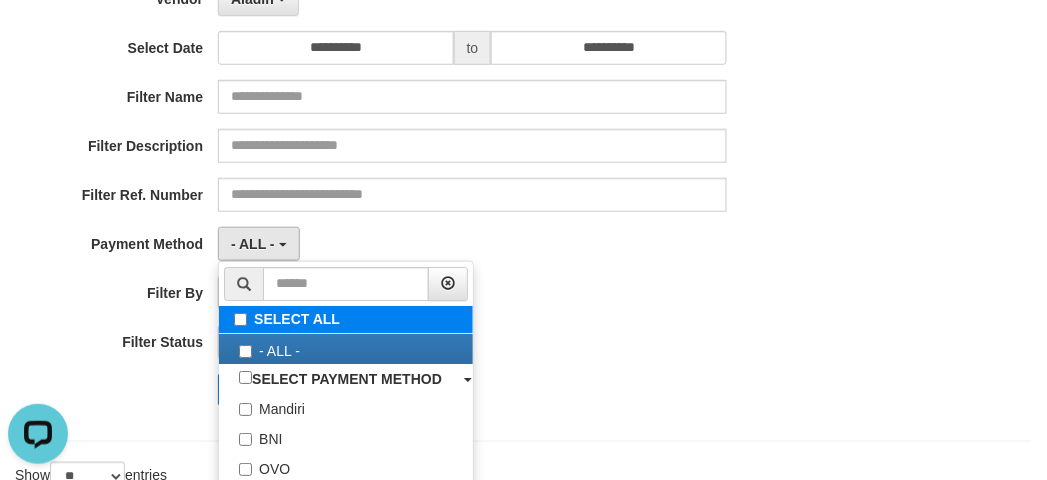 type 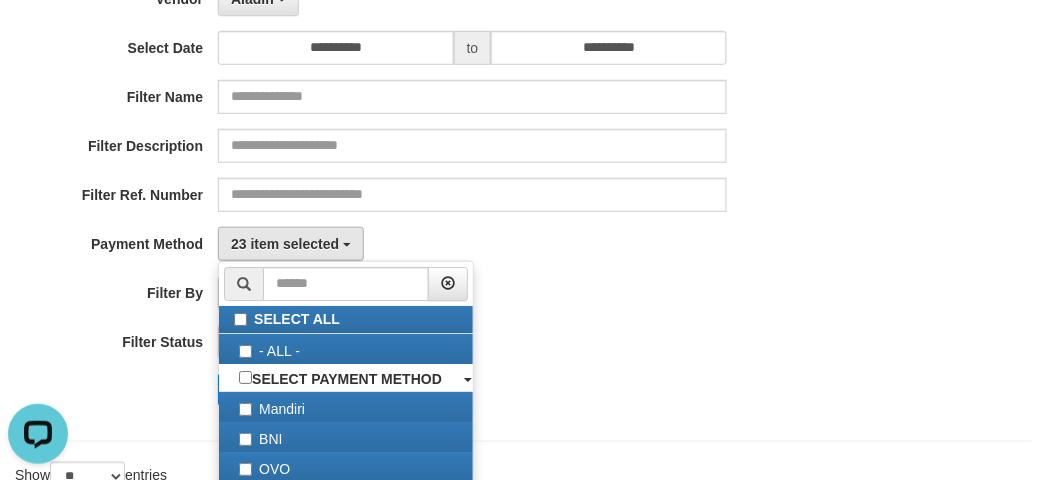 click on "Payment Method" at bounding box center (109, 240) 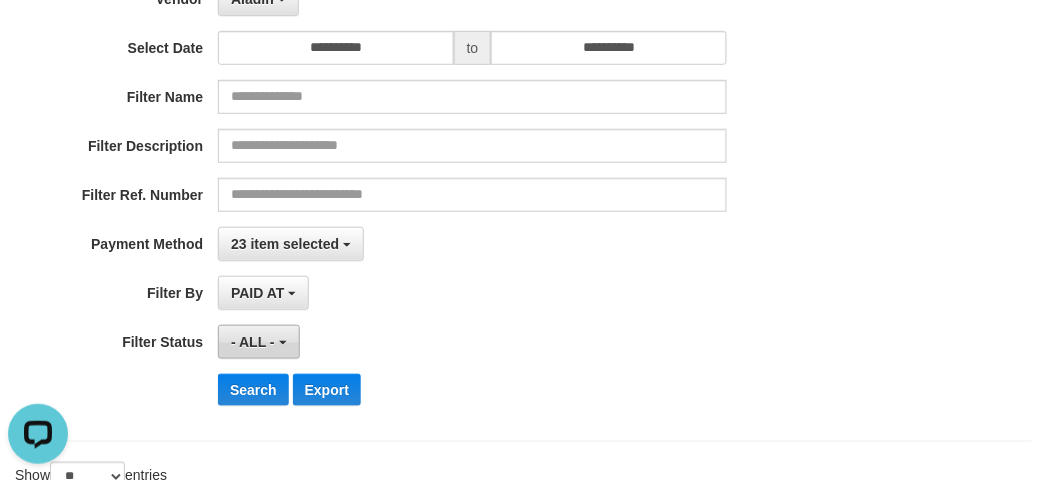 click on "- ALL -" at bounding box center (253, 342) 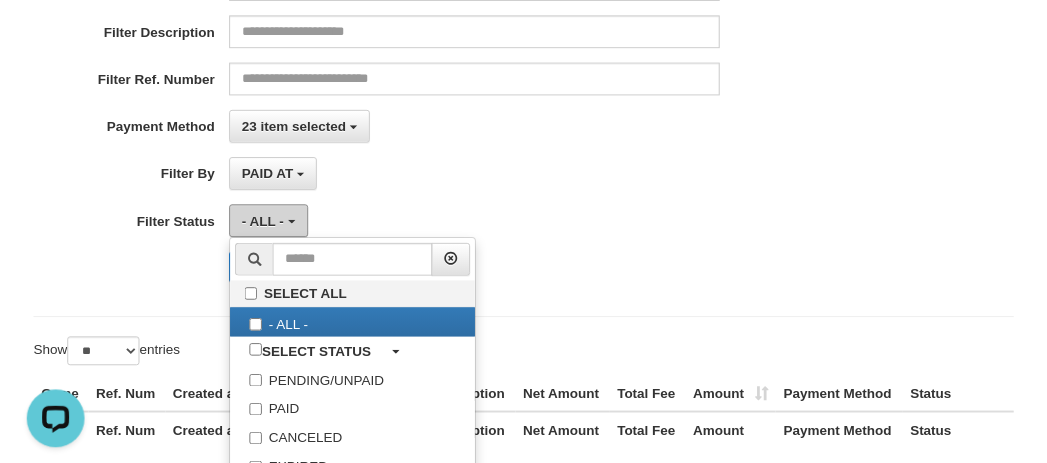 scroll, scrollTop: 442, scrollLeft: 0, axis: vertical 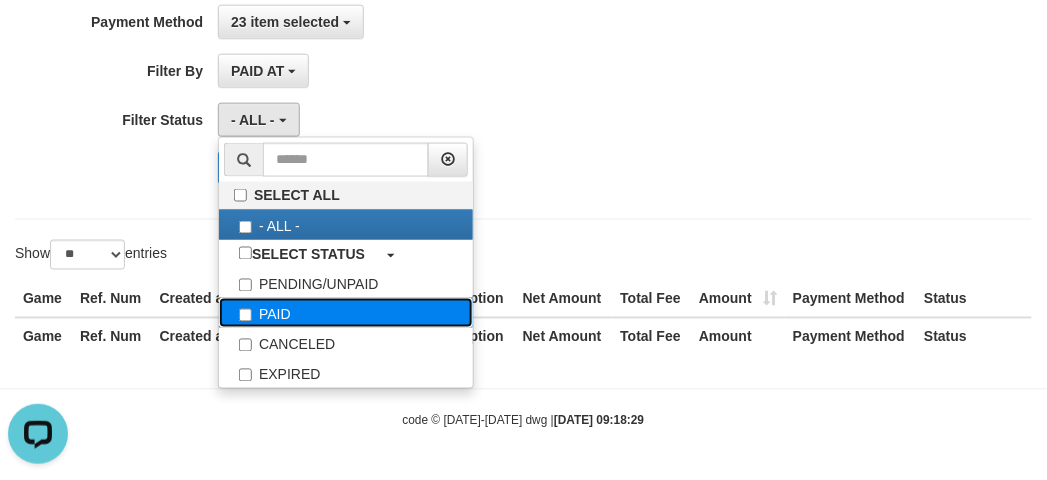 click on "PAID" at bounding box center (346, 313) 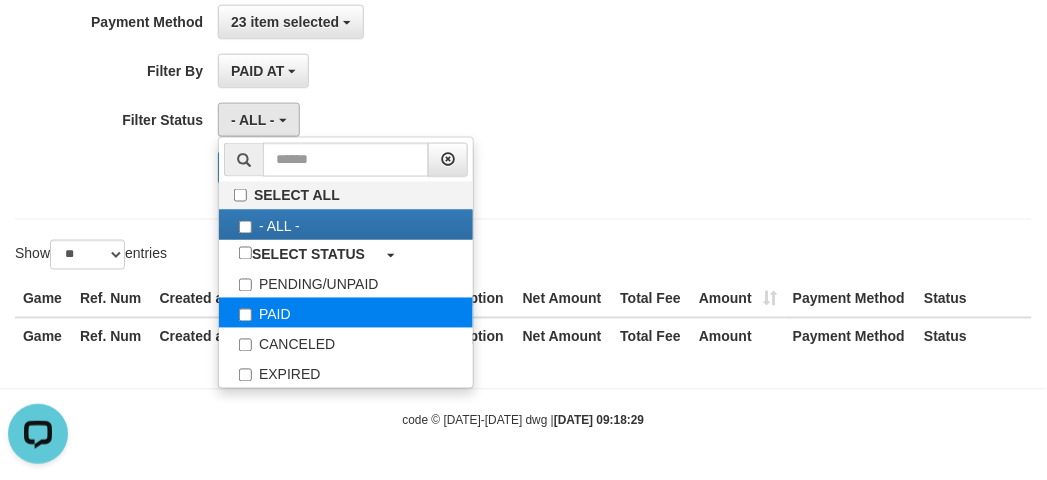 select on "*" 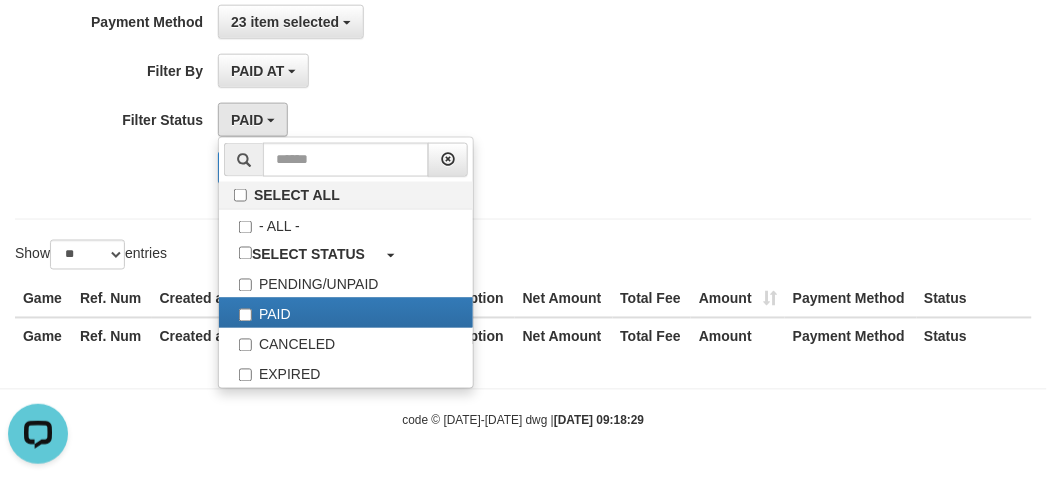 click on "**********" at bounding box center (436, -45) 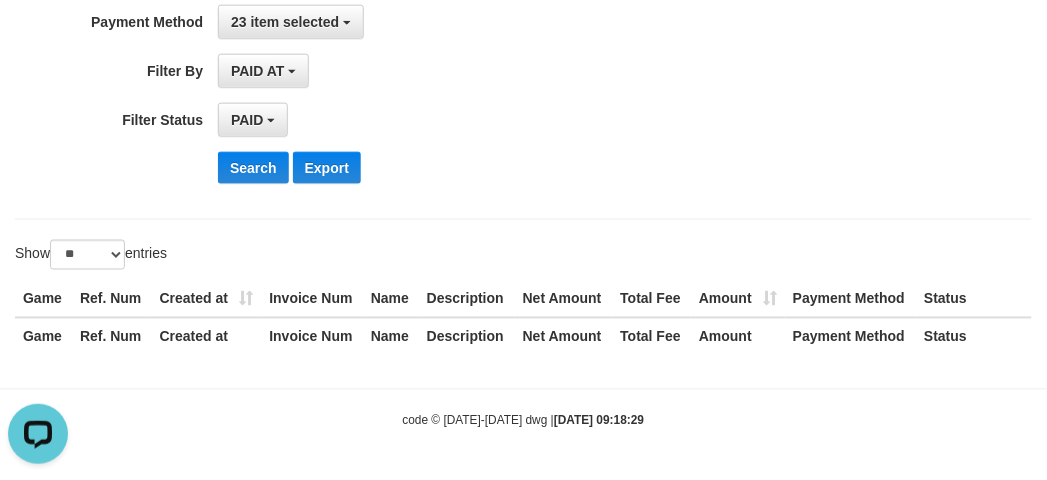click on "**********" at bounding box center [436, -45] 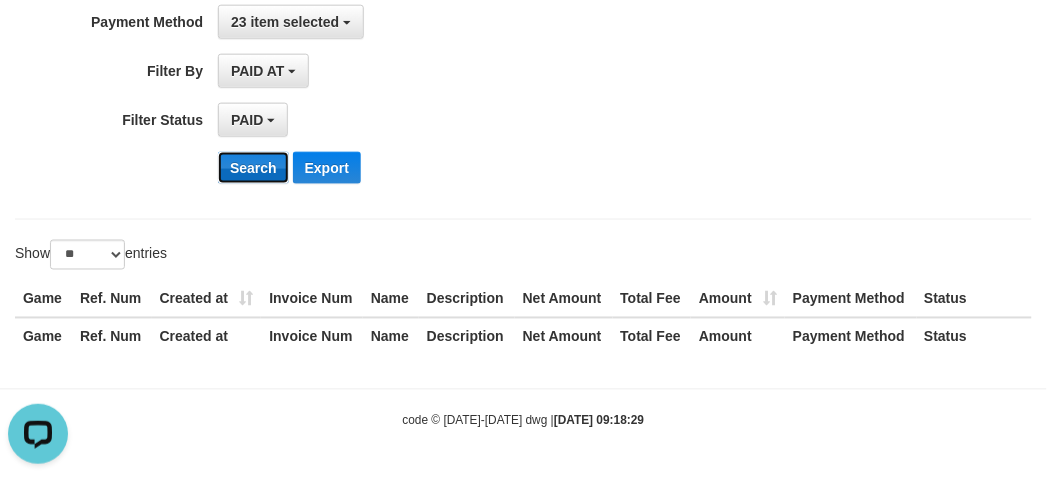 click on "Search" at bounding box center [253, 168] 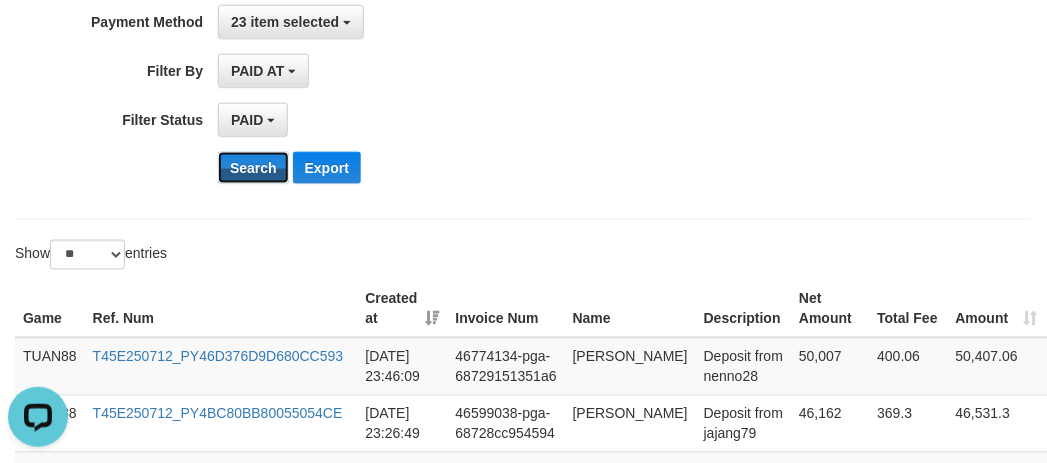 type 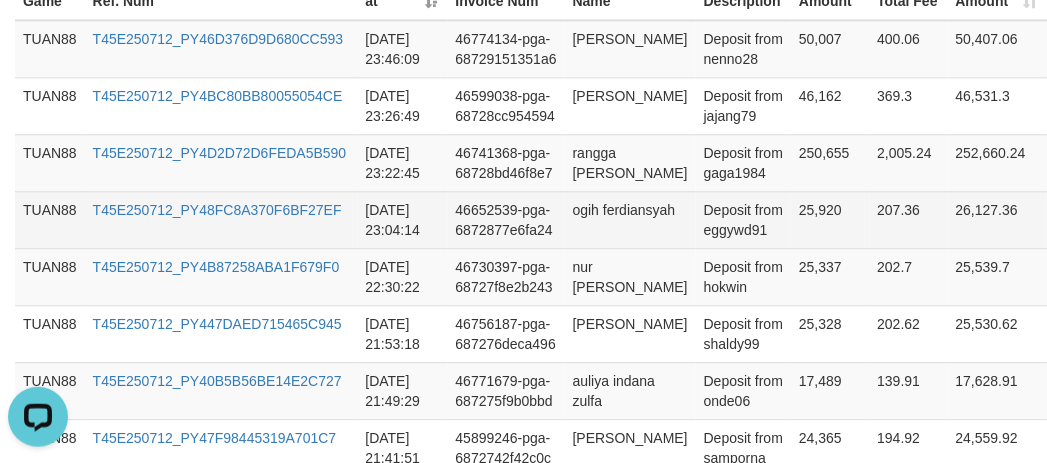 scroll, scrollTop: 93, scrollLeft: 0, axis: vertical 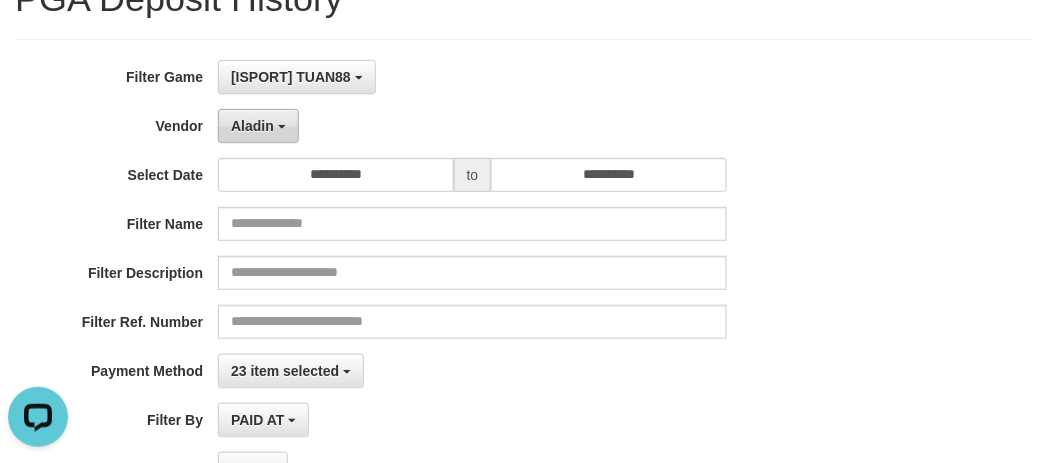 click on "Aladin" at bounding box center [258, 126] 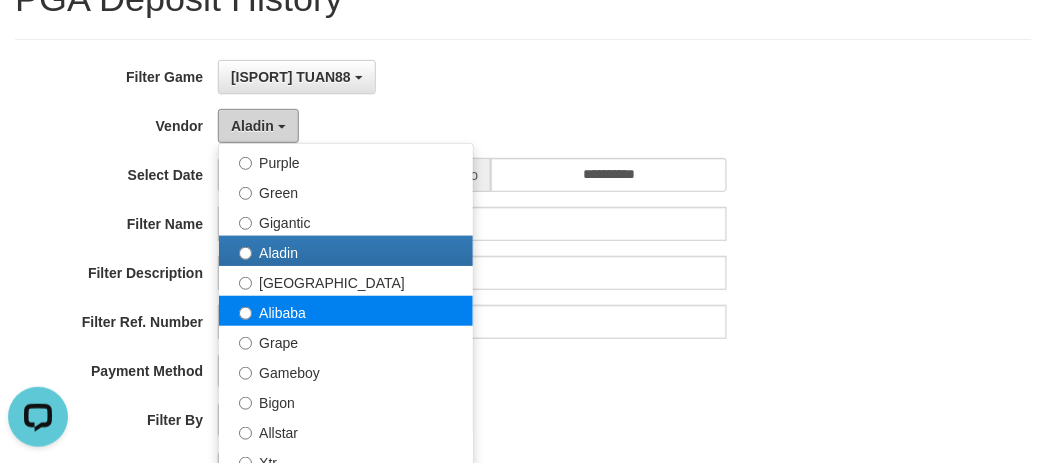 scroll, scrollTop: 333, scrollLeft: 0, axis: vertical 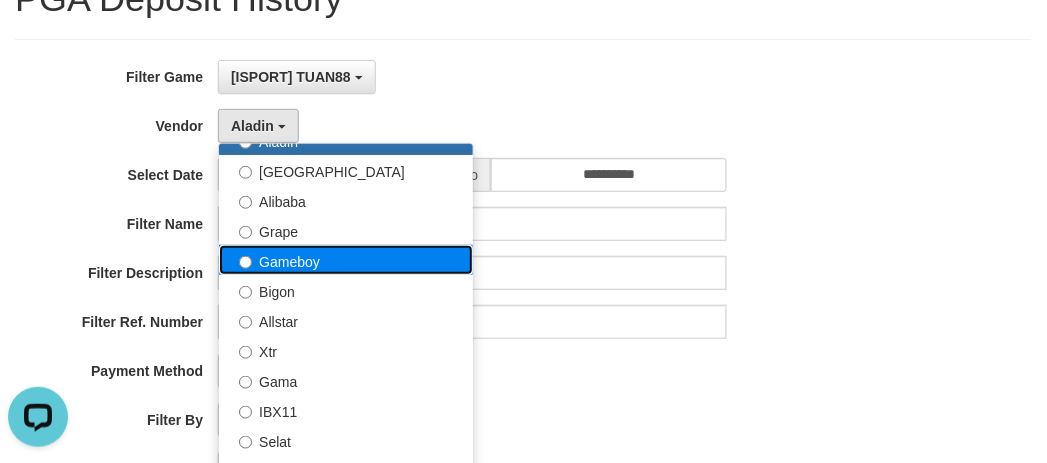 click on "Gameboy" at bounding box center (346, 260) 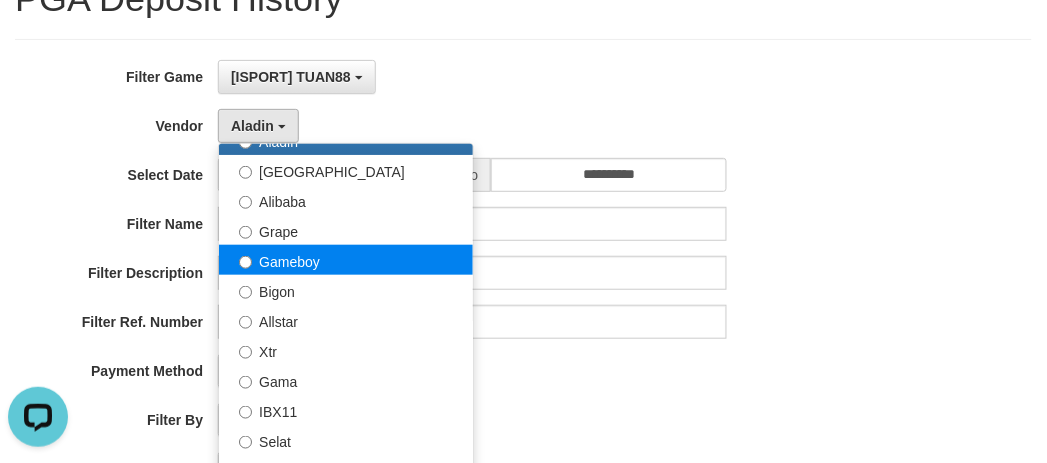 select on "**********" 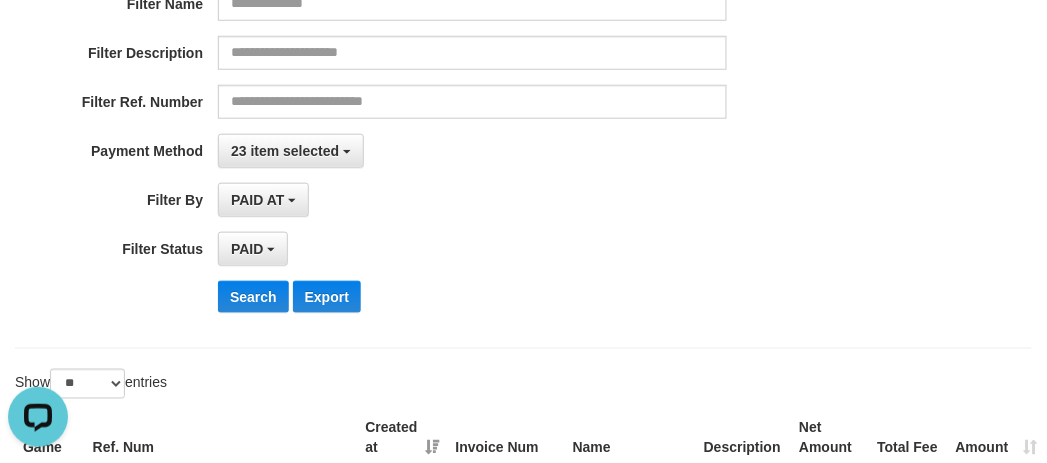 scroll, scrollTop: 315, scrollLeft: 0, axis: vertical 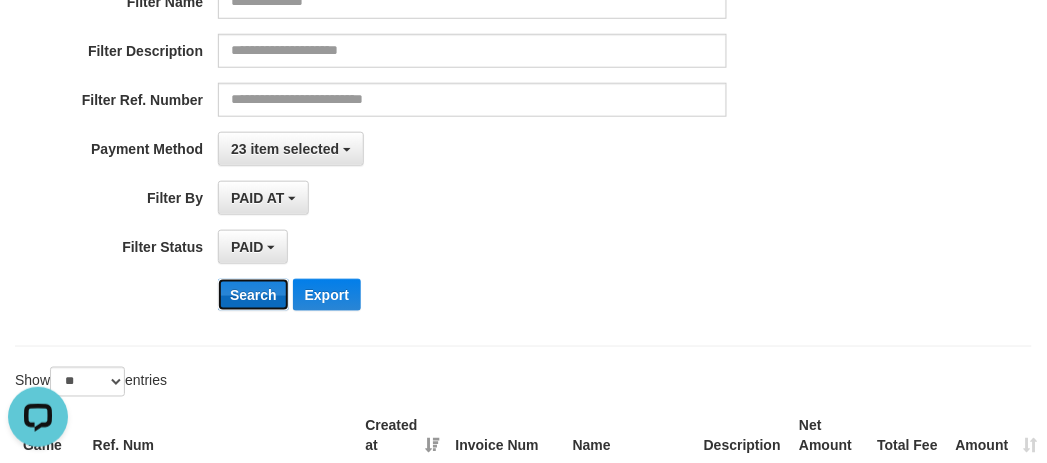 click on "Search" at bounding box center (253, 295) 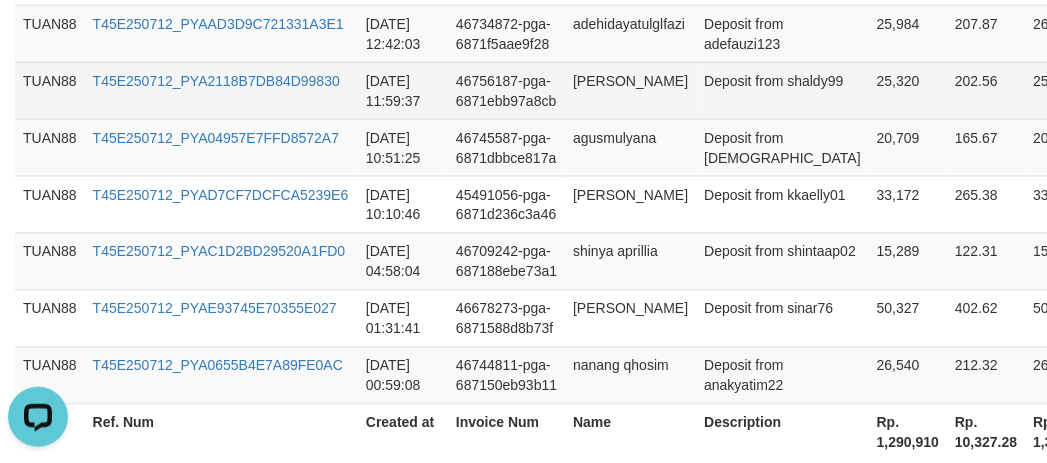 scroll, scrollTop: 1962, scrollLeft: 0, axis: vertical 